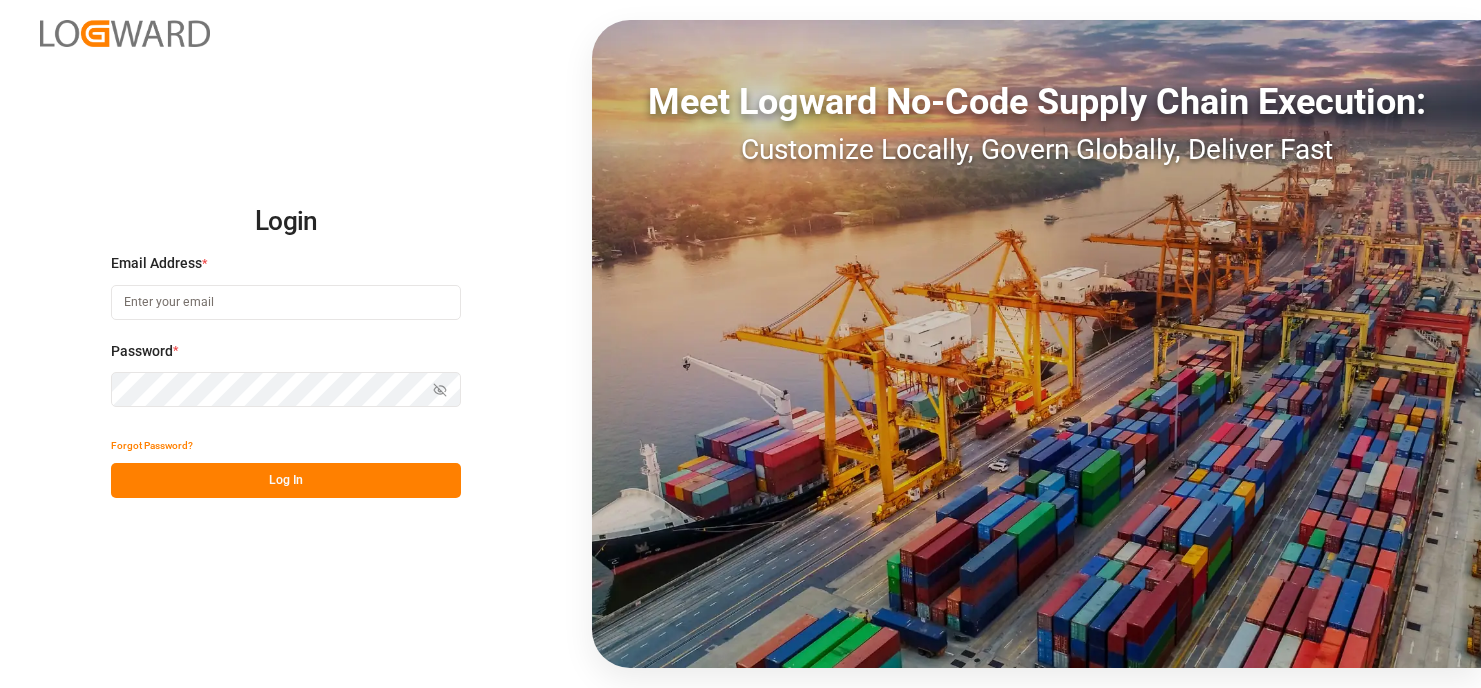 scroll, scrollTop: 0, scrollLeft: 0, axis: both 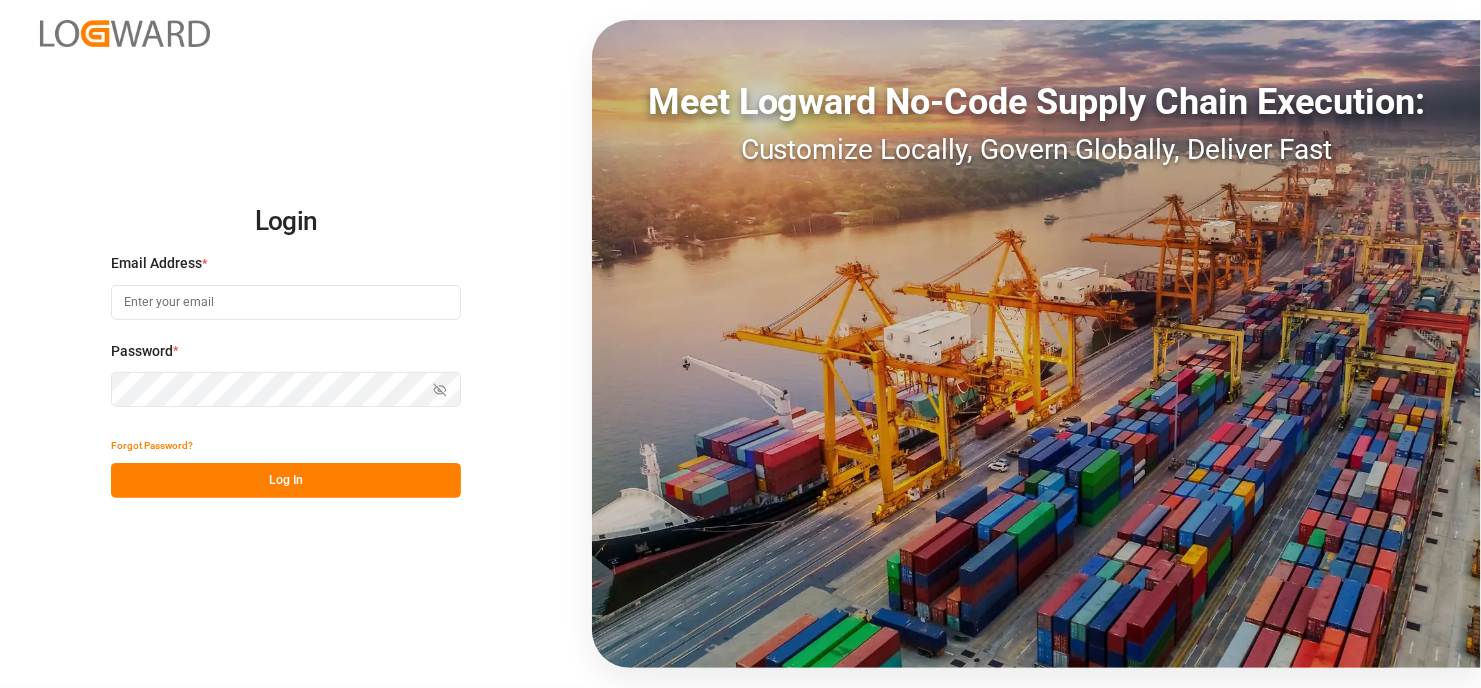 type on "[EMAIL]" 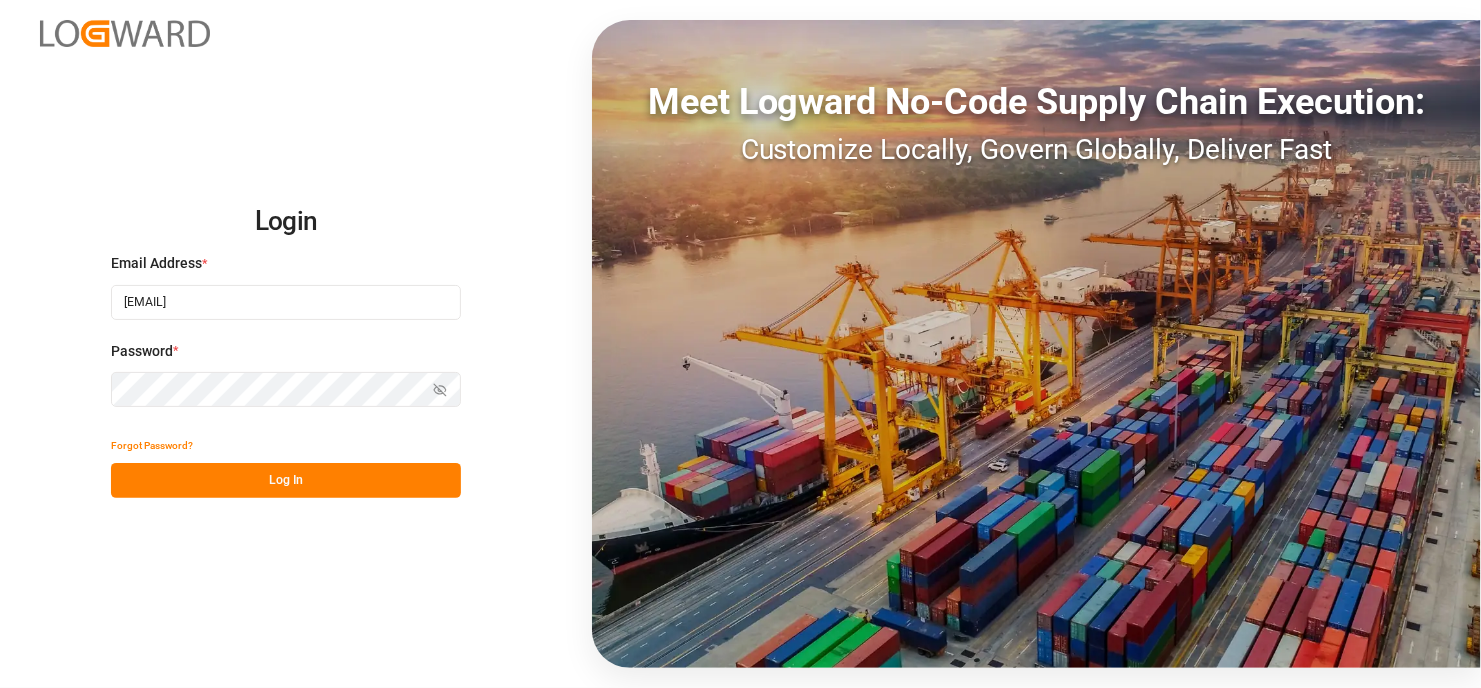 click on "Log In" at bounding box center (286, 480) 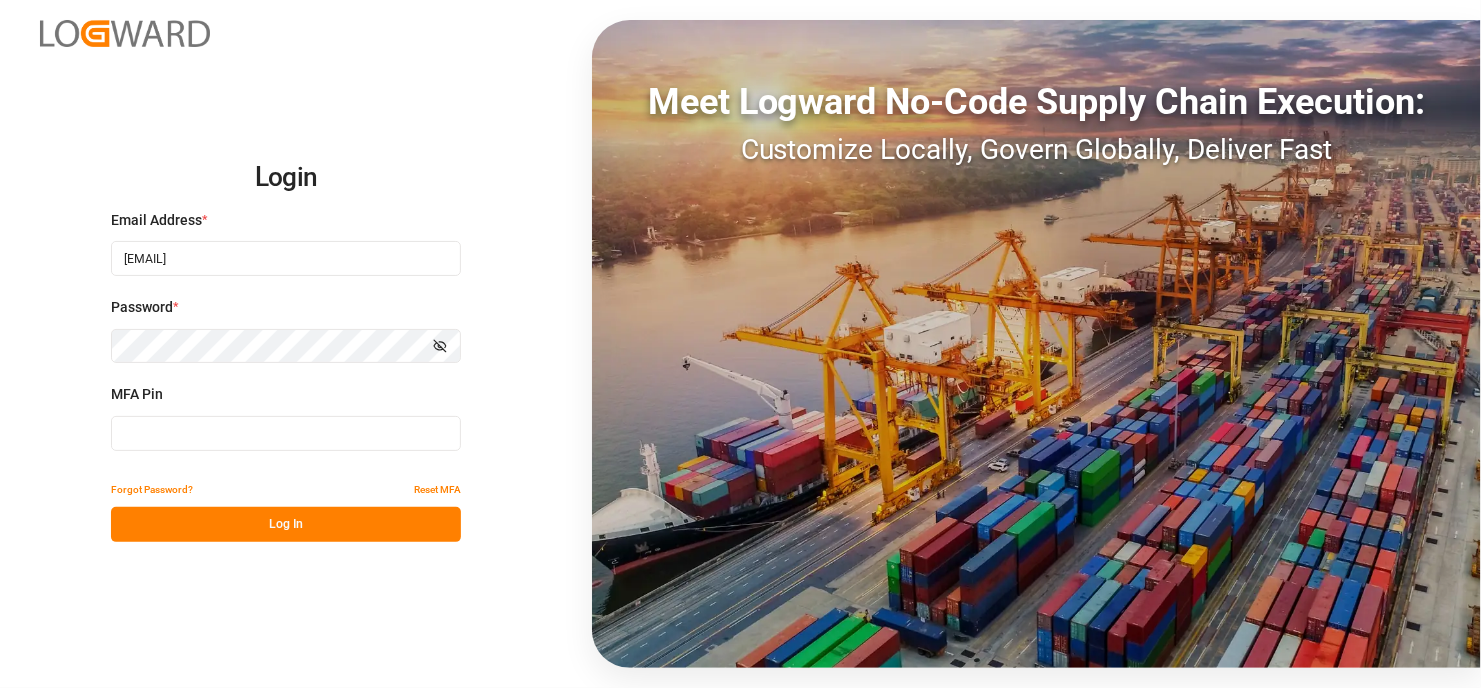 click at bounding box center [286, 433] 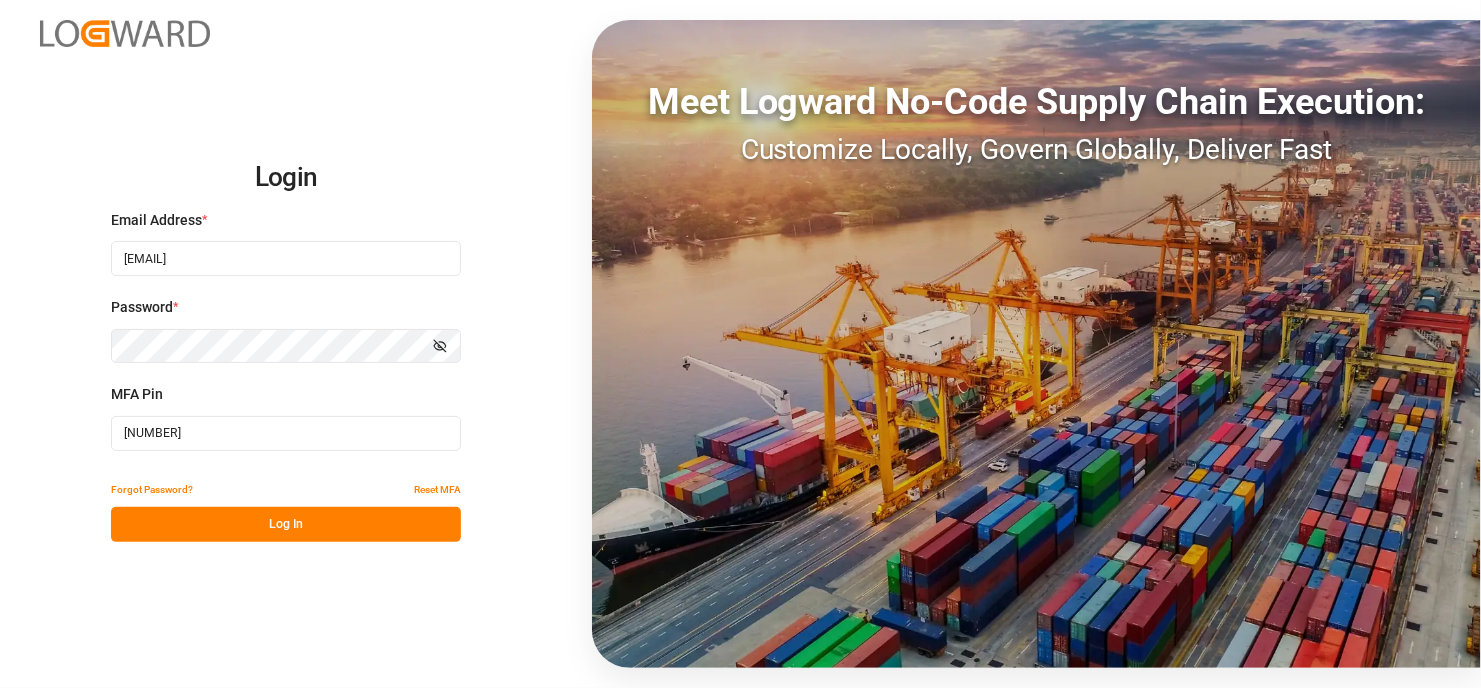 type on "[NUMBER]" 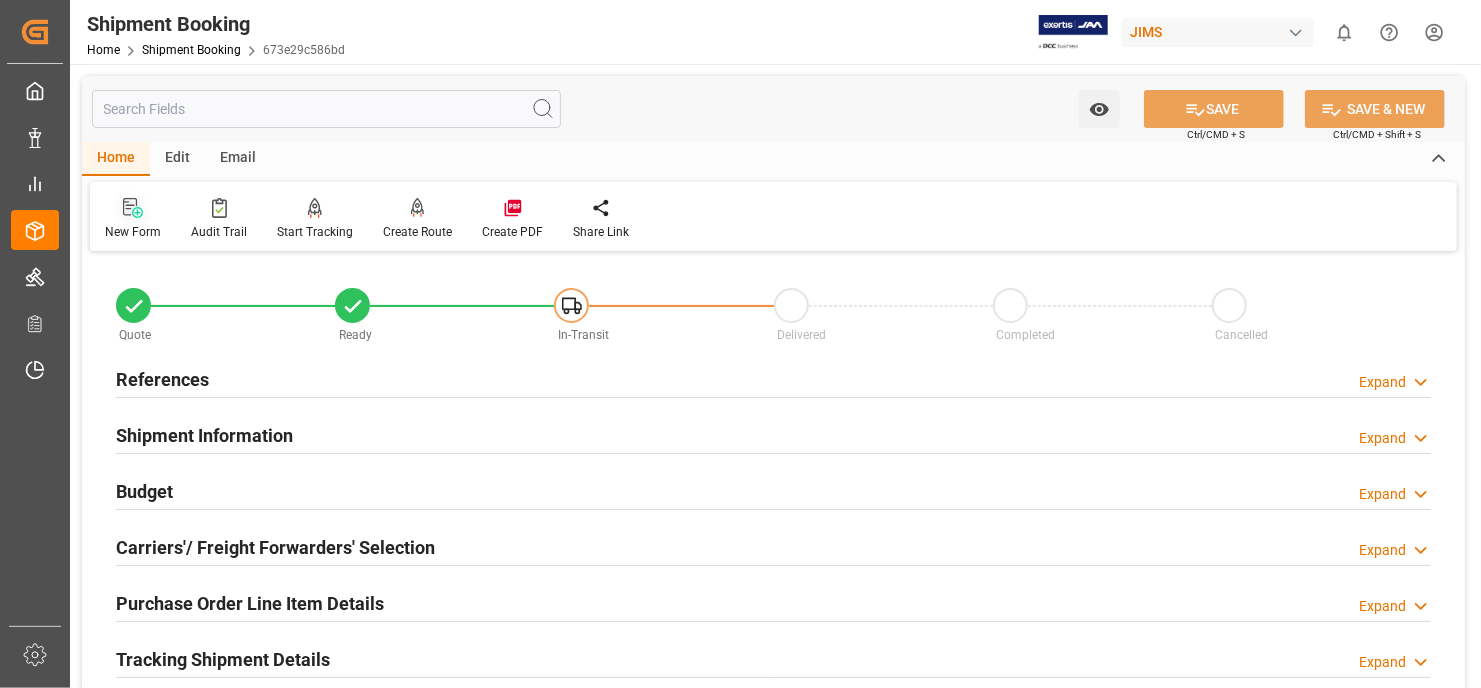 click on "New Form" at bounding box center (133, 219) 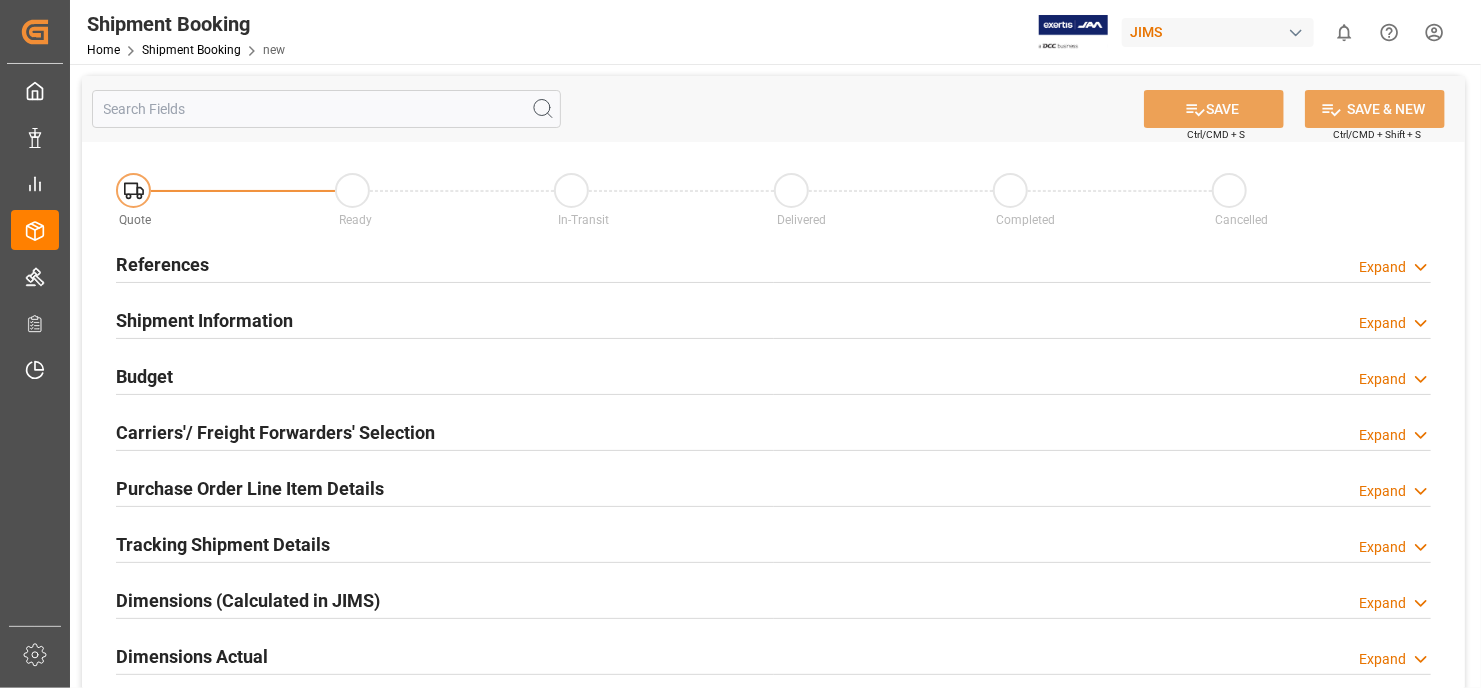 click on "References" at bounding box center (162, 264) 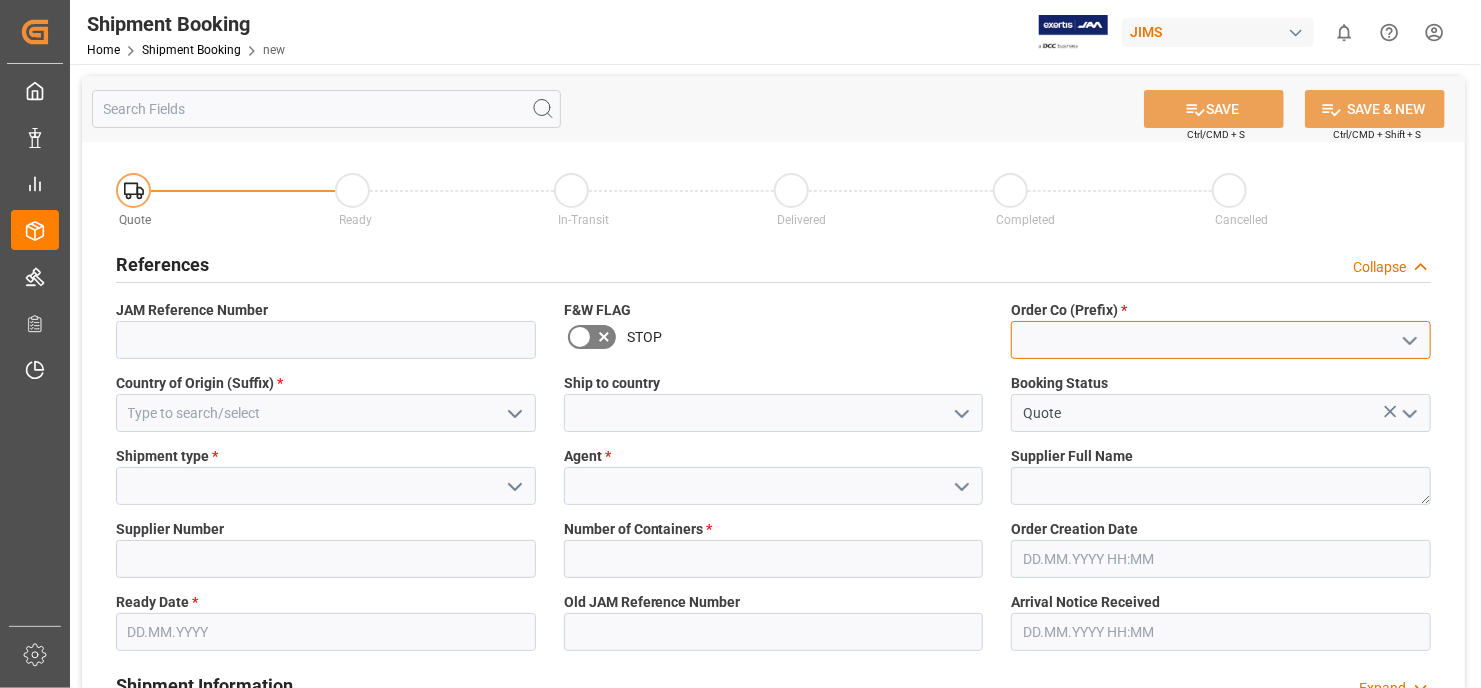 click at bounding box center [1221, 340] 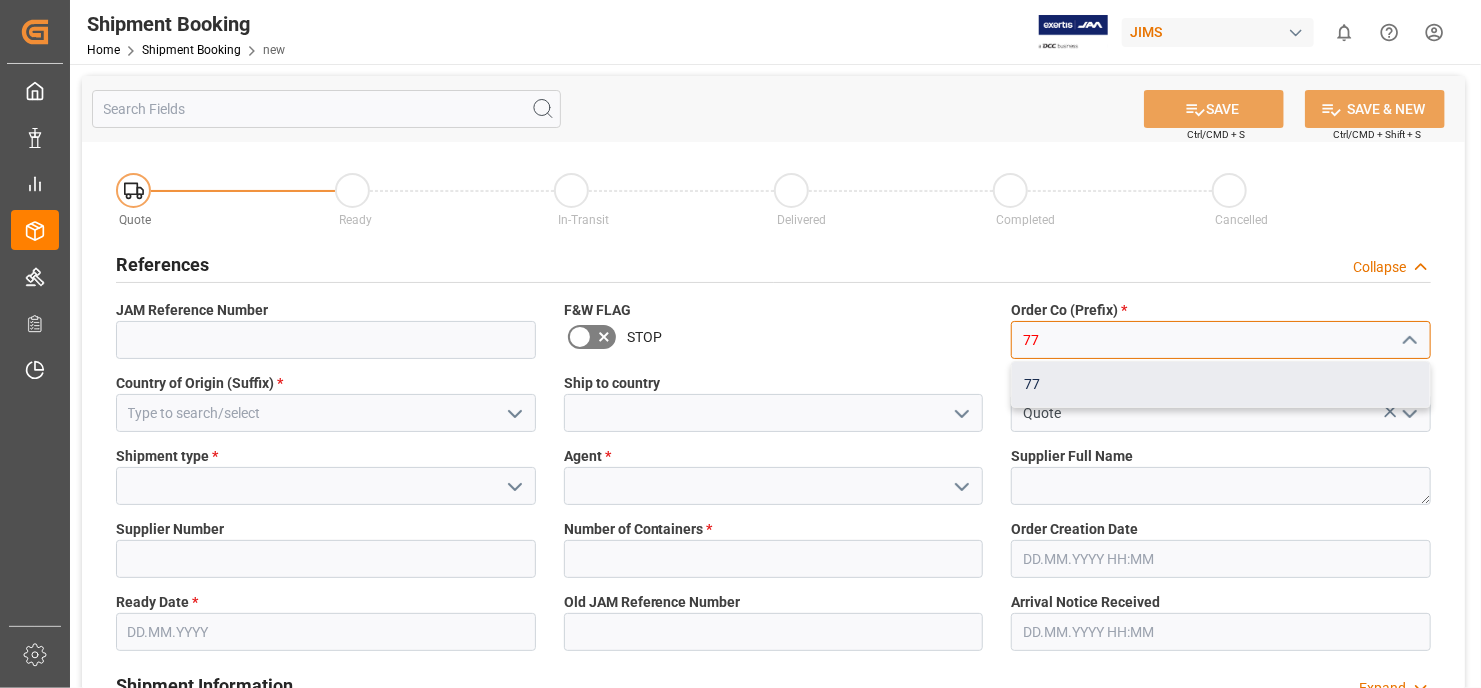click on "77" at bounding box center (1221, 384) 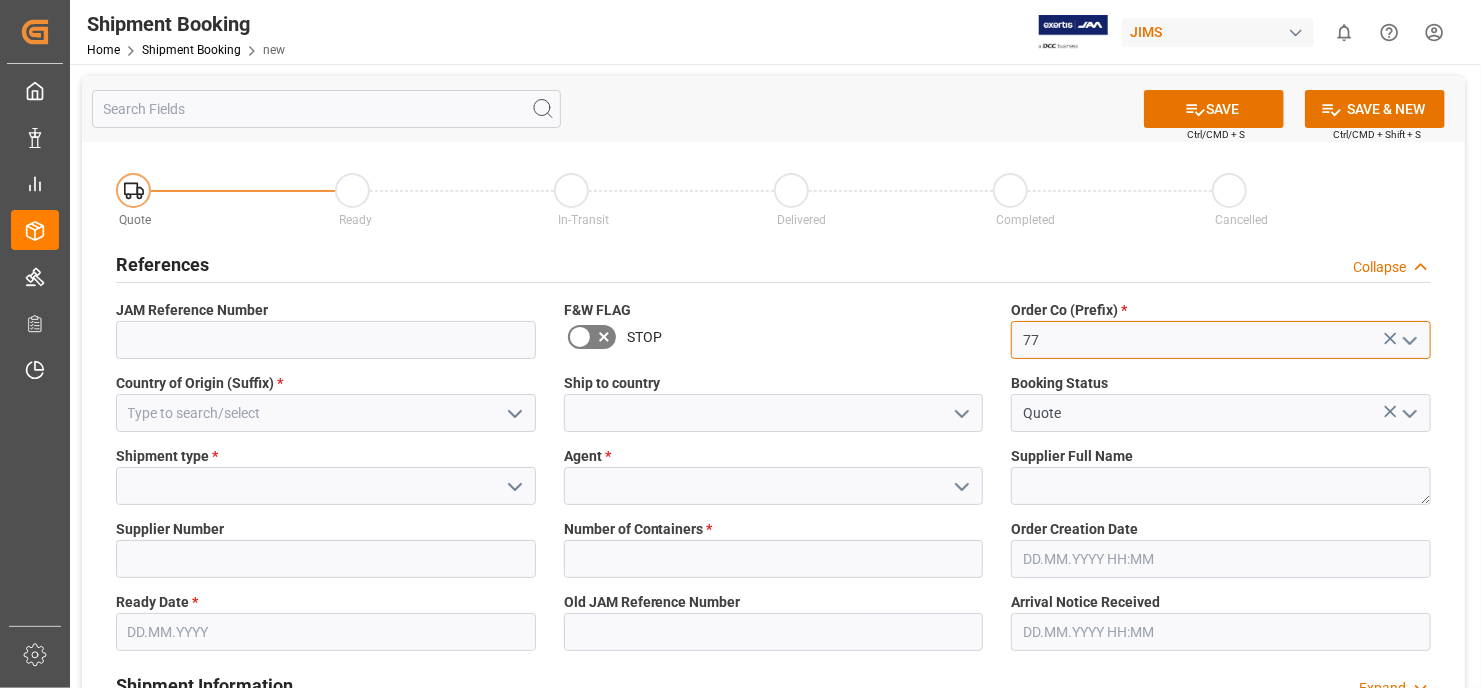 type on "77" 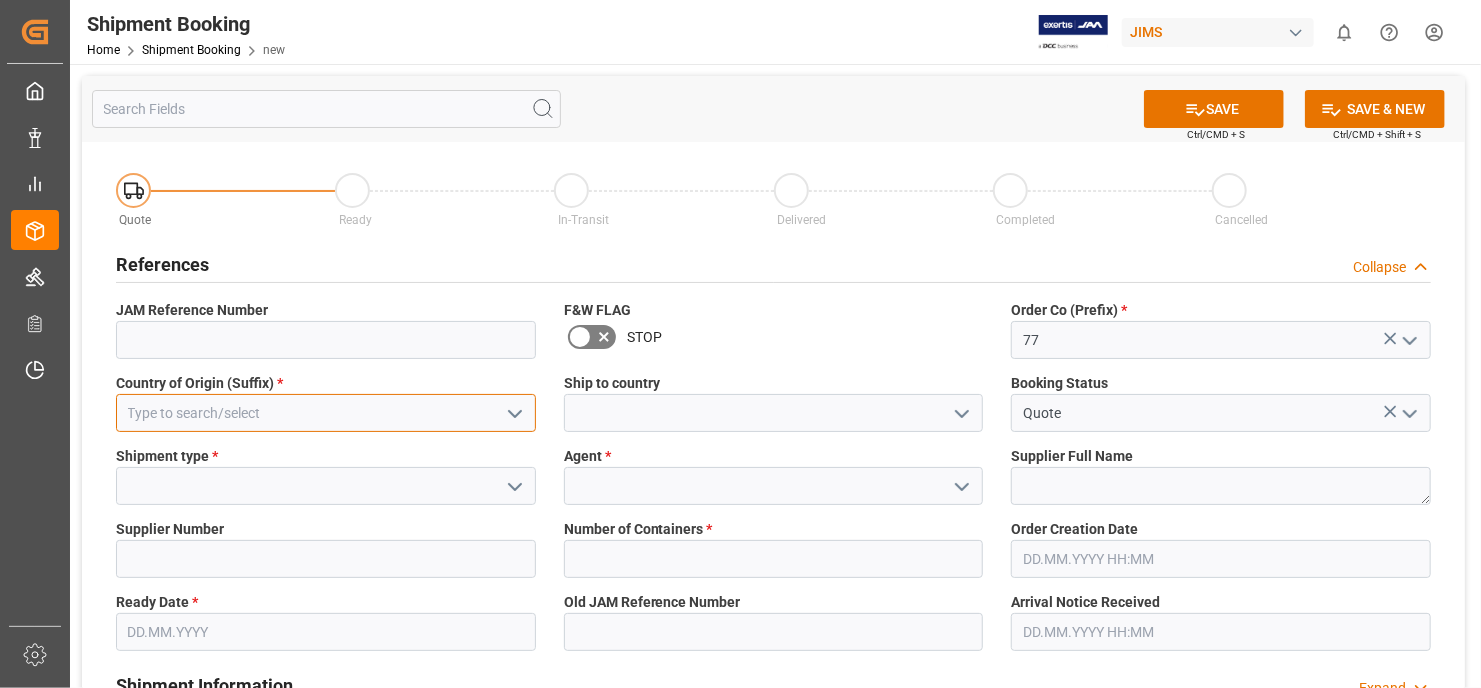 click at bounding box center [326, 413] 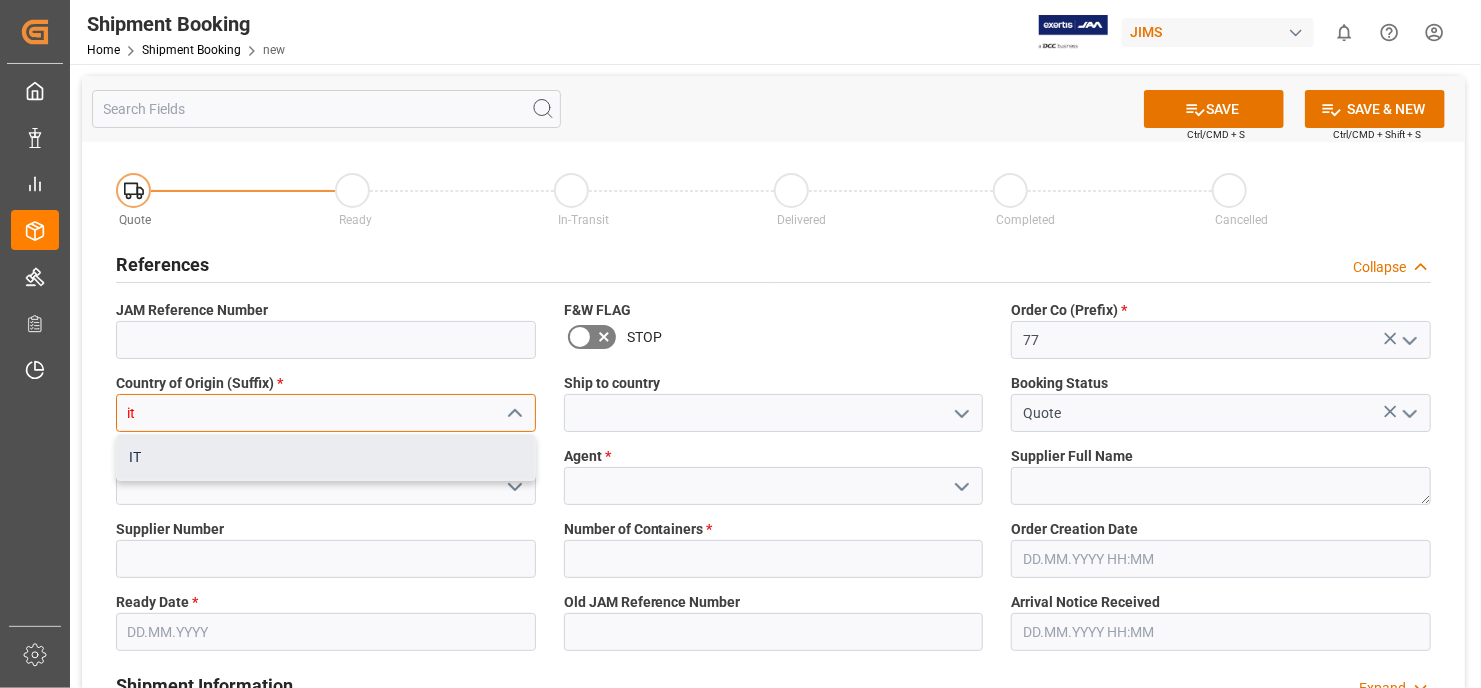 click on "IT" at bounding box center (326, 457) 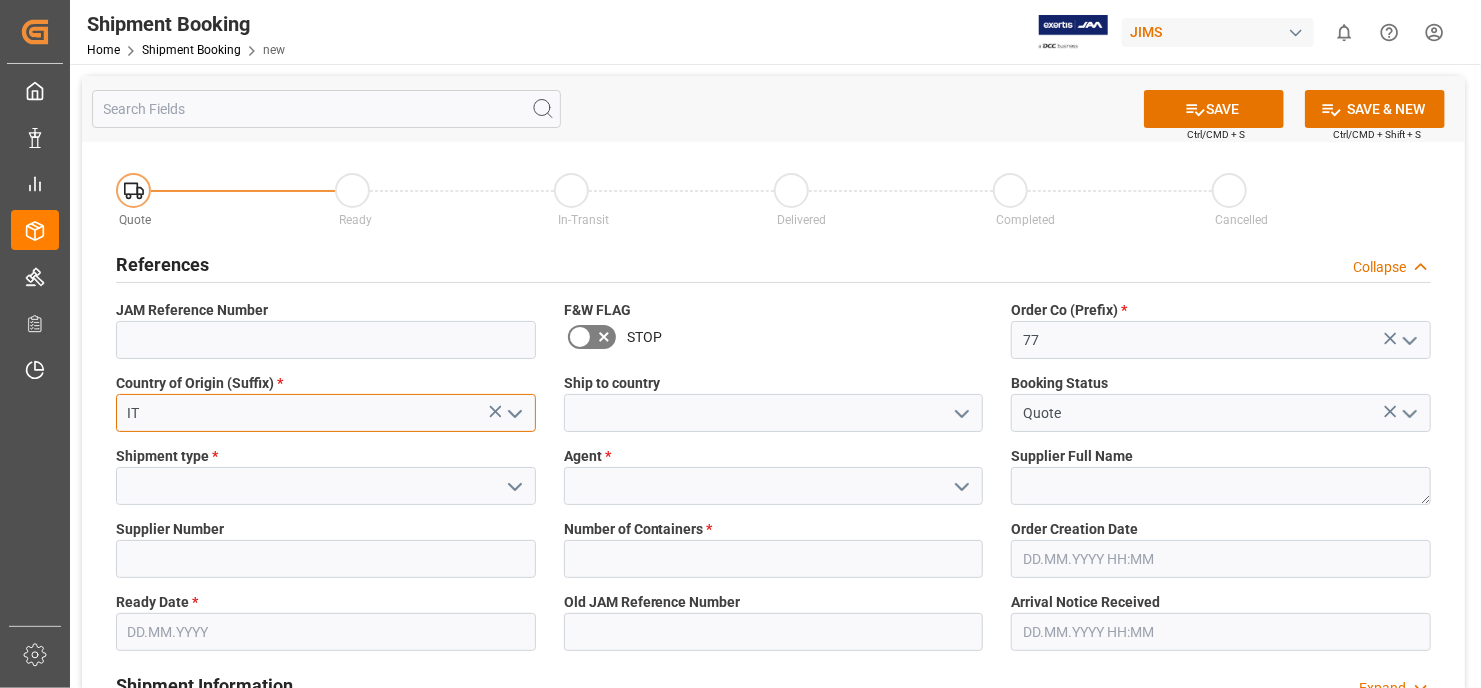 type on "IT" 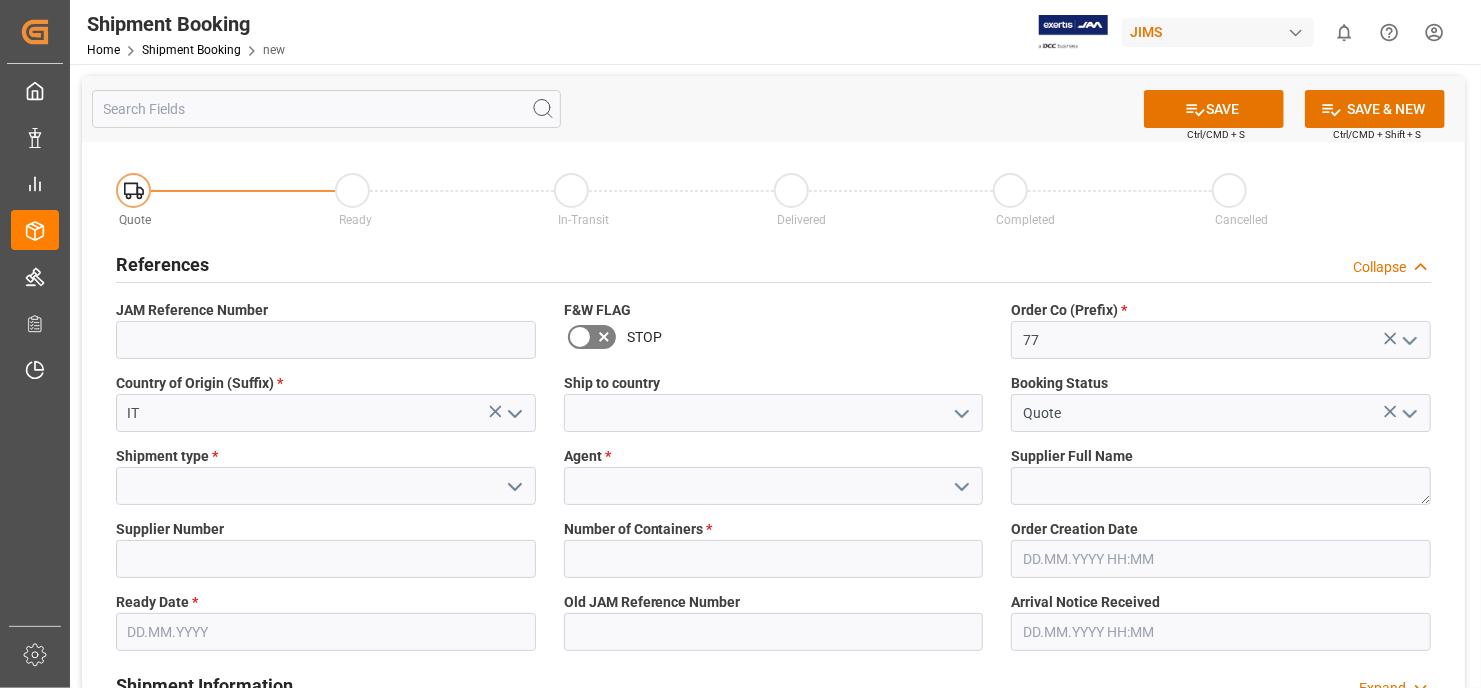 click 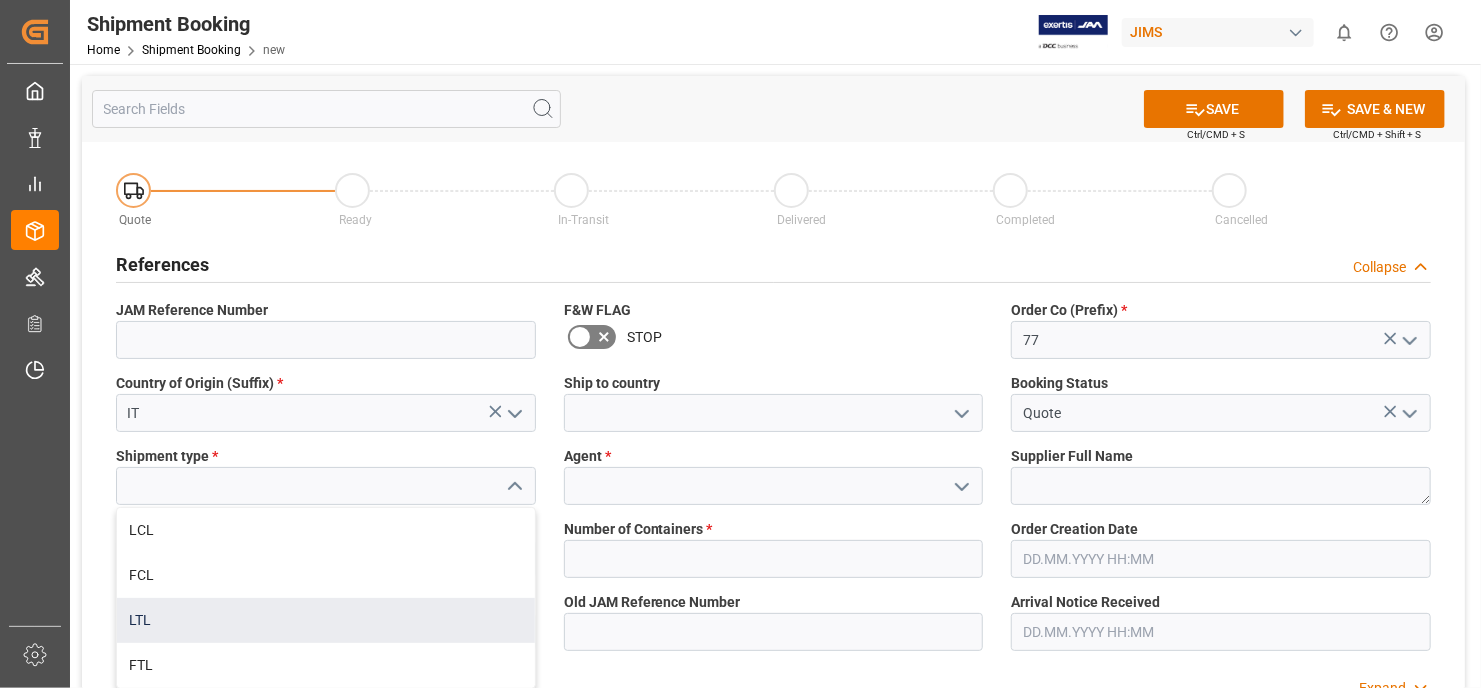 click on "LTL" at bounding box center [326, 620] 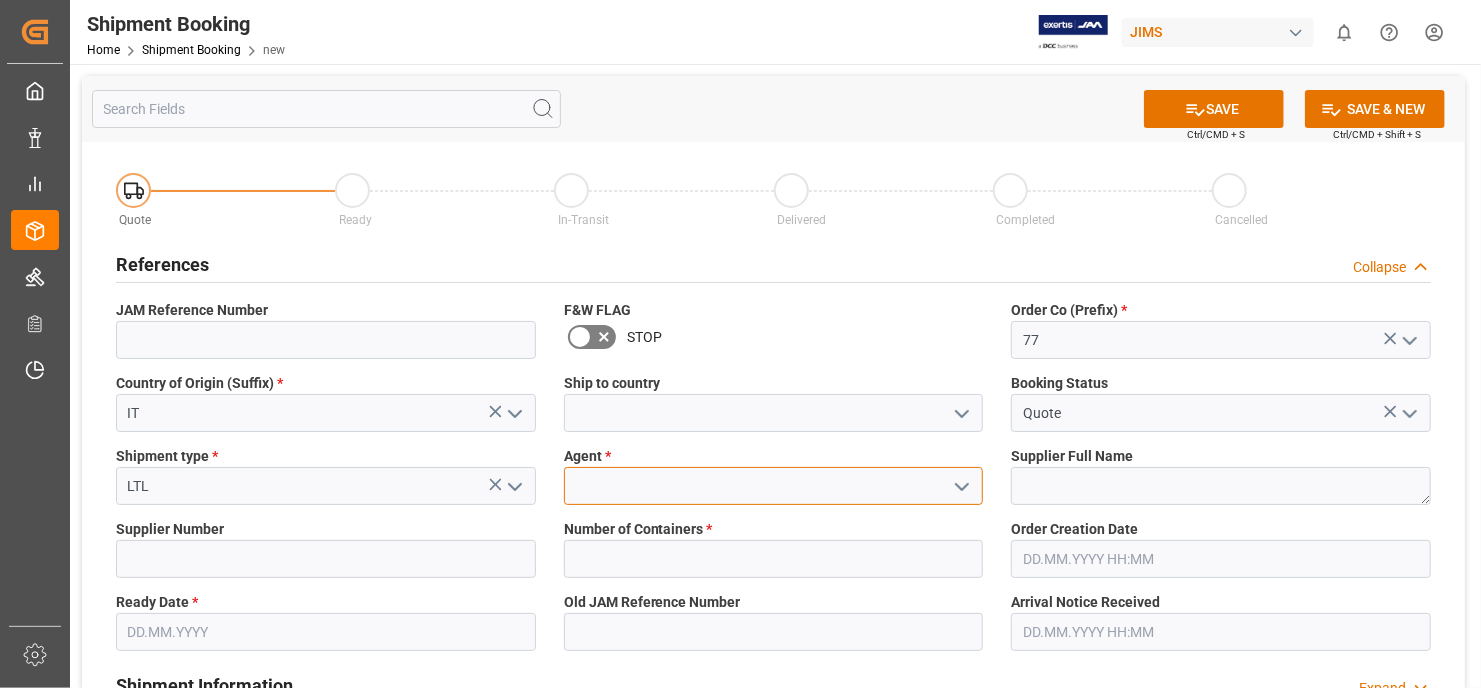 click at bounding box center [774, 486] 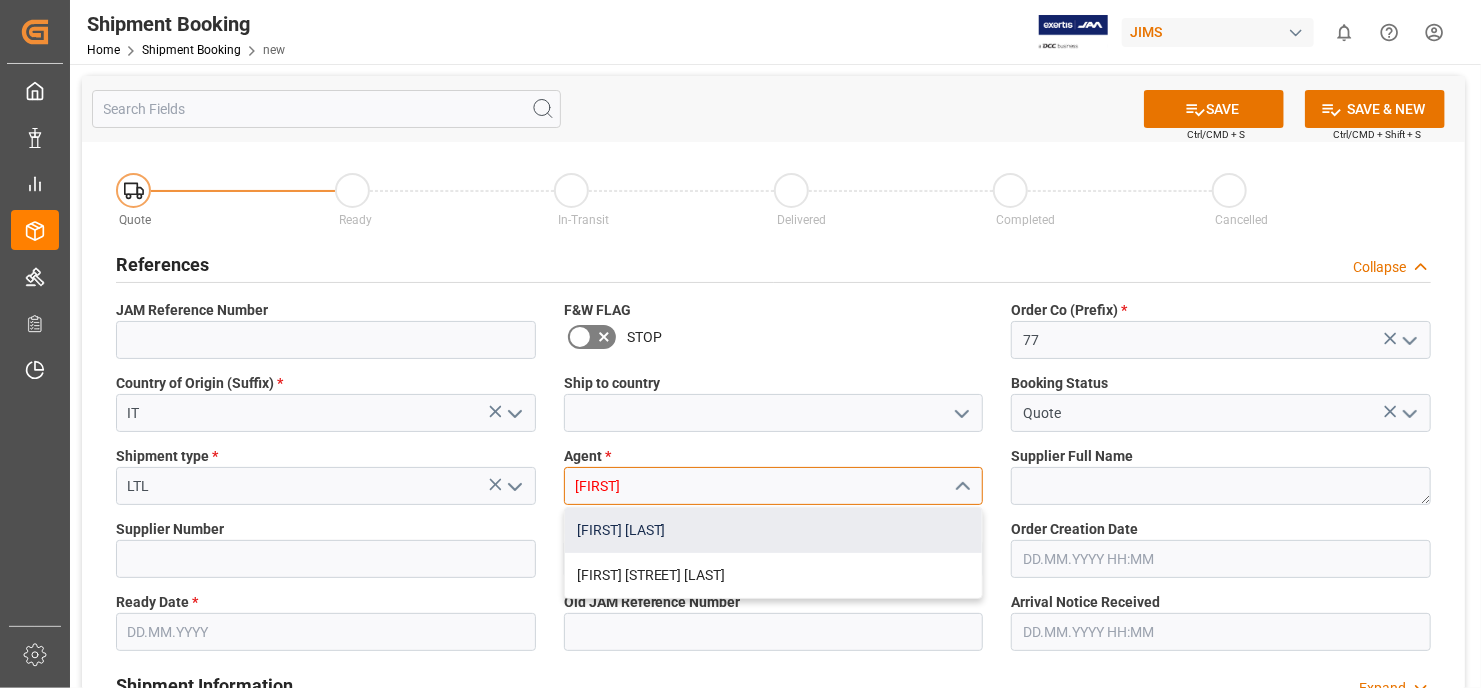 click on "[FIRST] [LAST]" at bounding box center (774, 530) 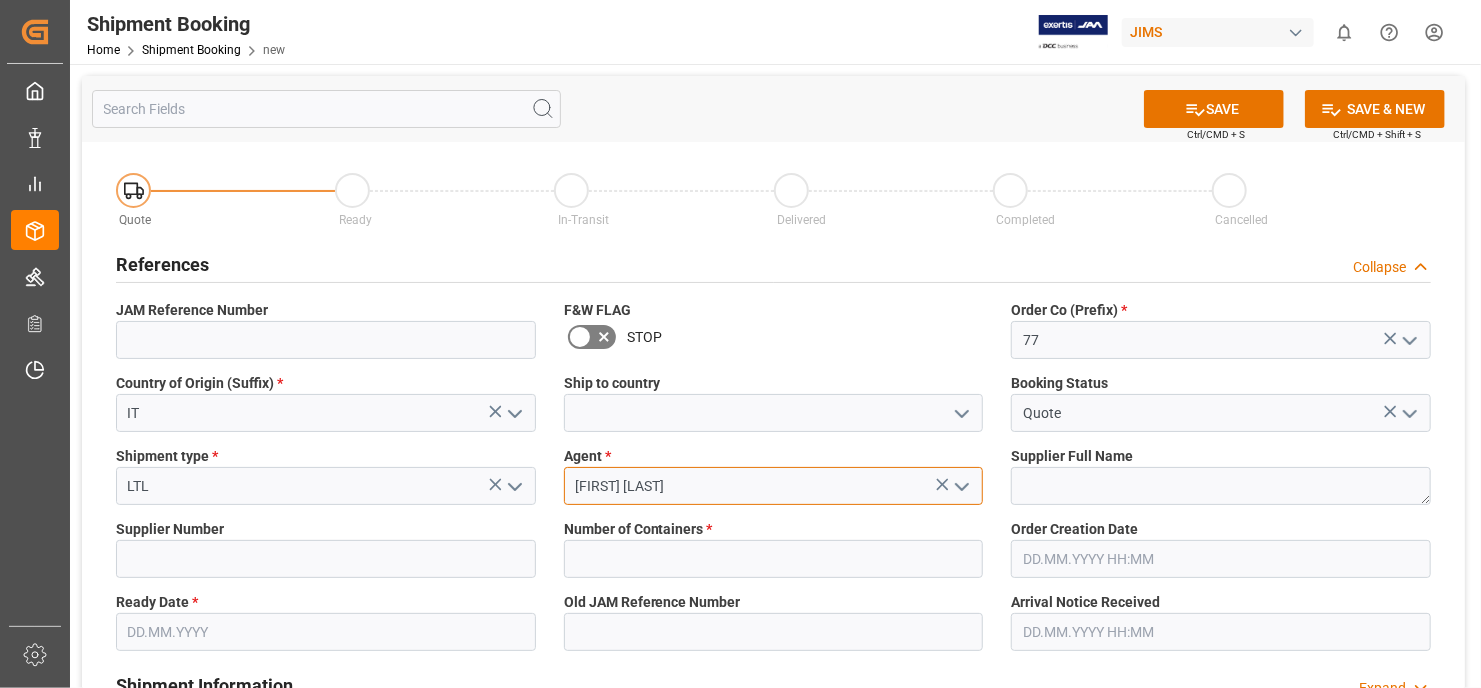 type on "[FIRST] [LAST]" 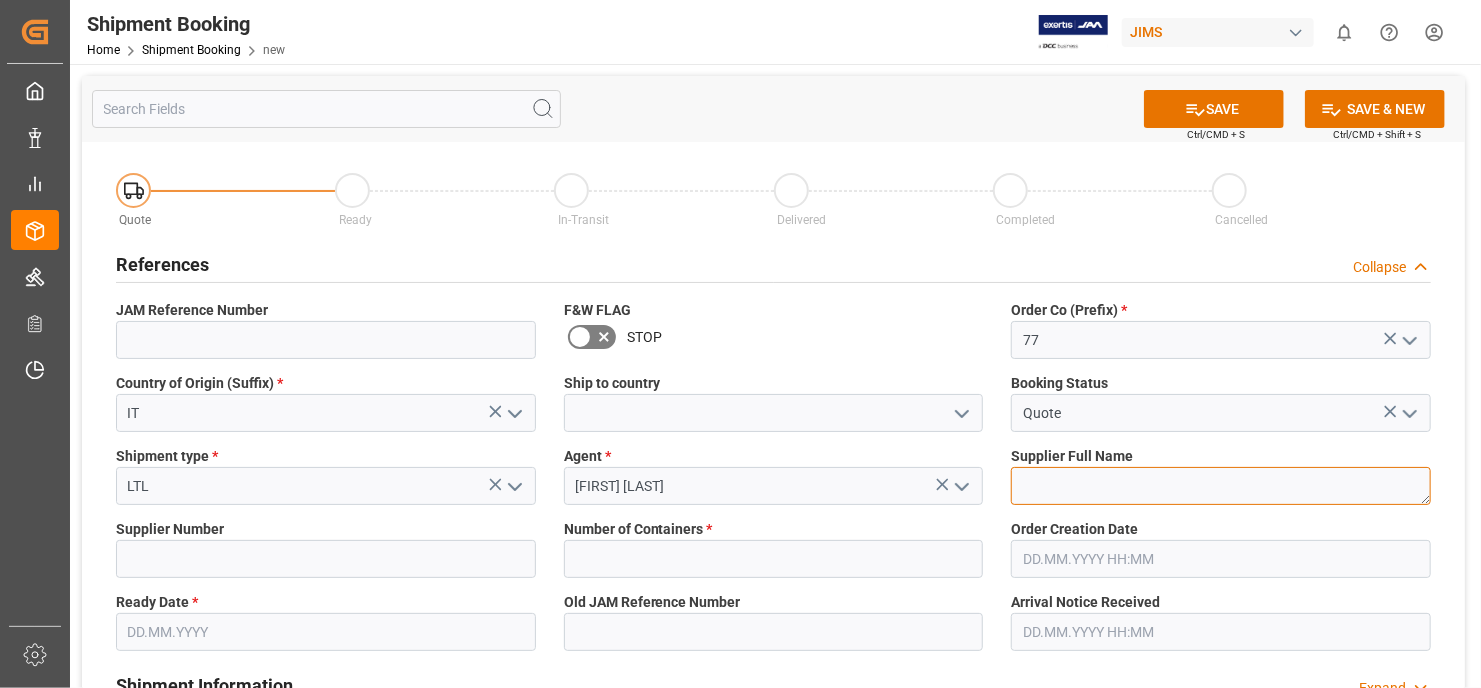 click at bounding box center [1221, 486] 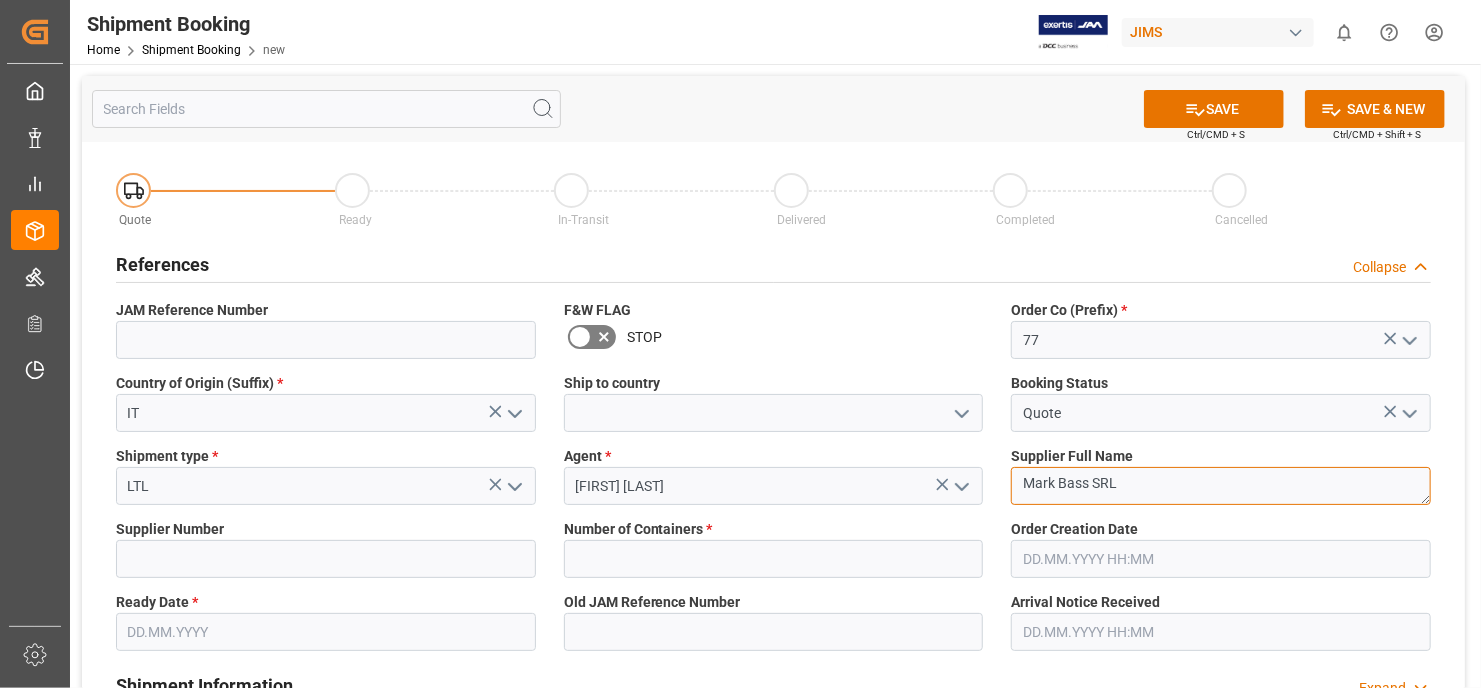 type on "Mark Bass SRL" 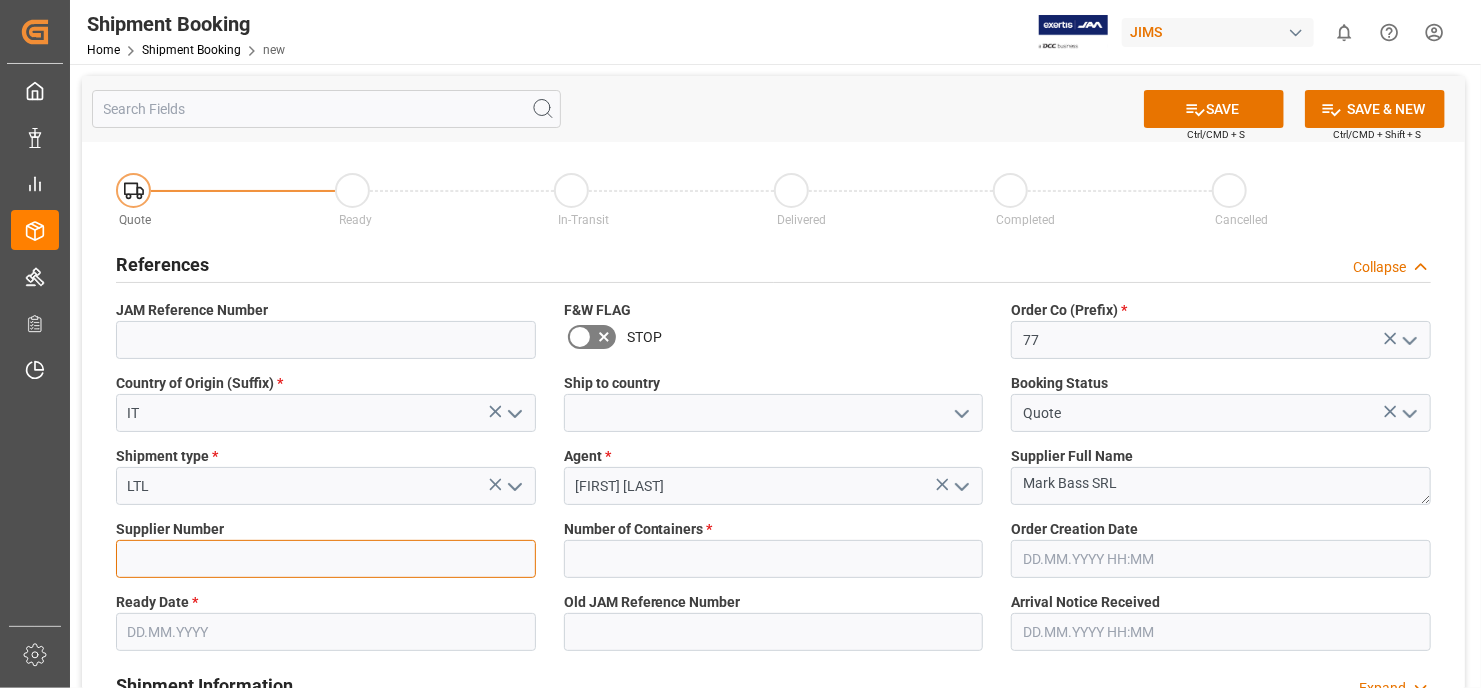 click at bounding box center [326, 559] 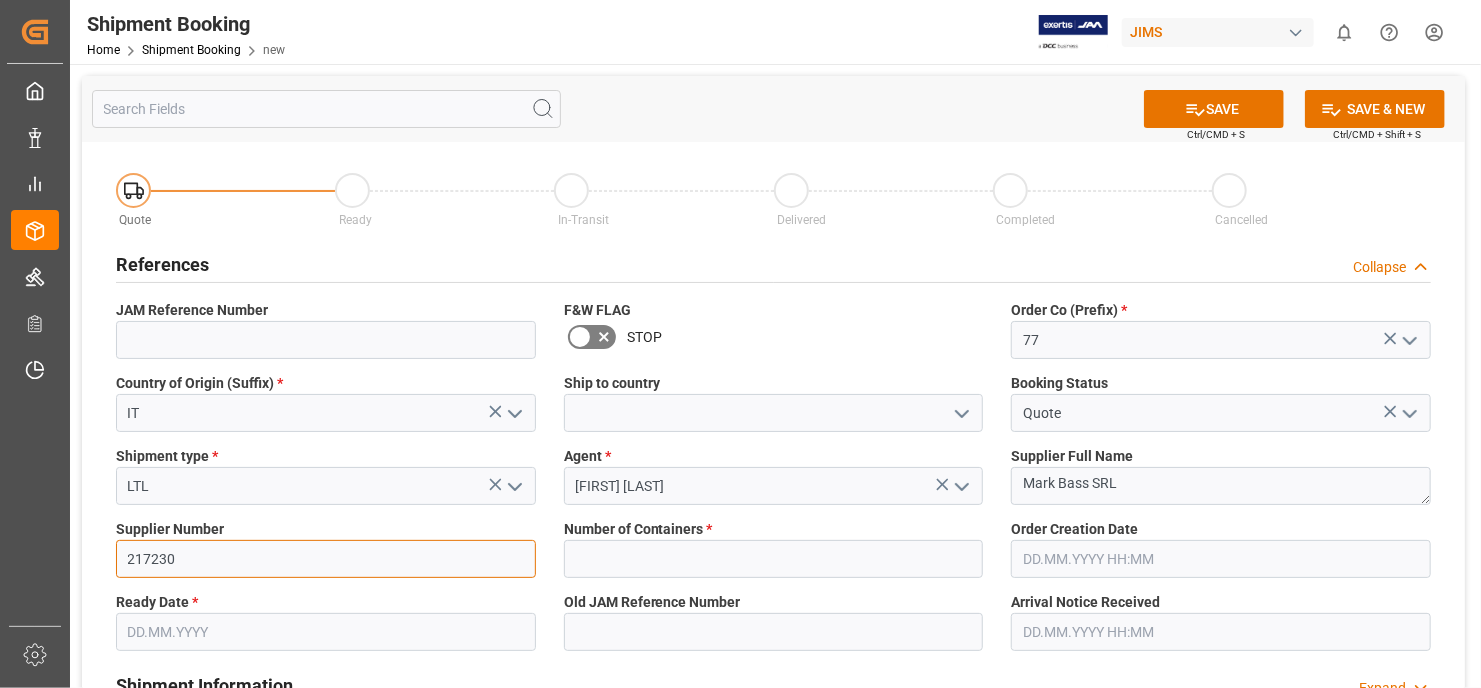 type on "217230" 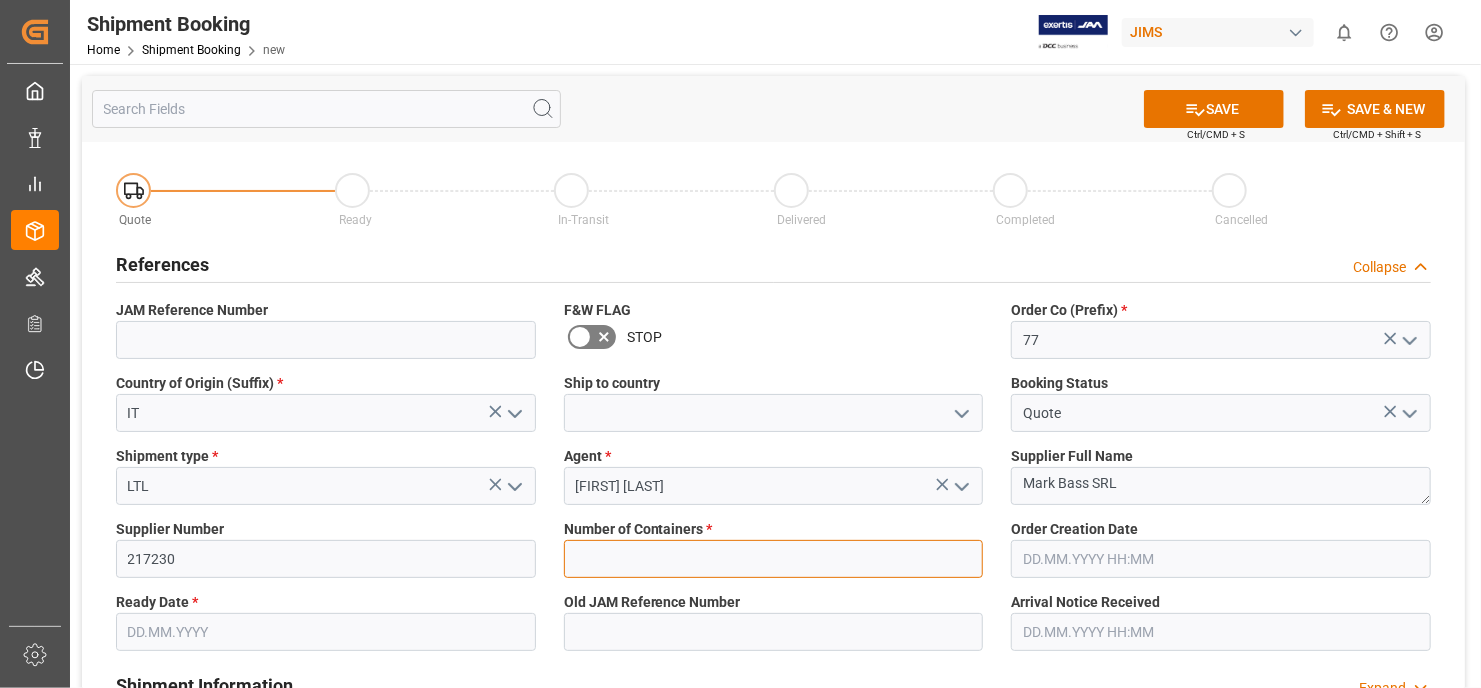 click at bounding box center [774, 559] 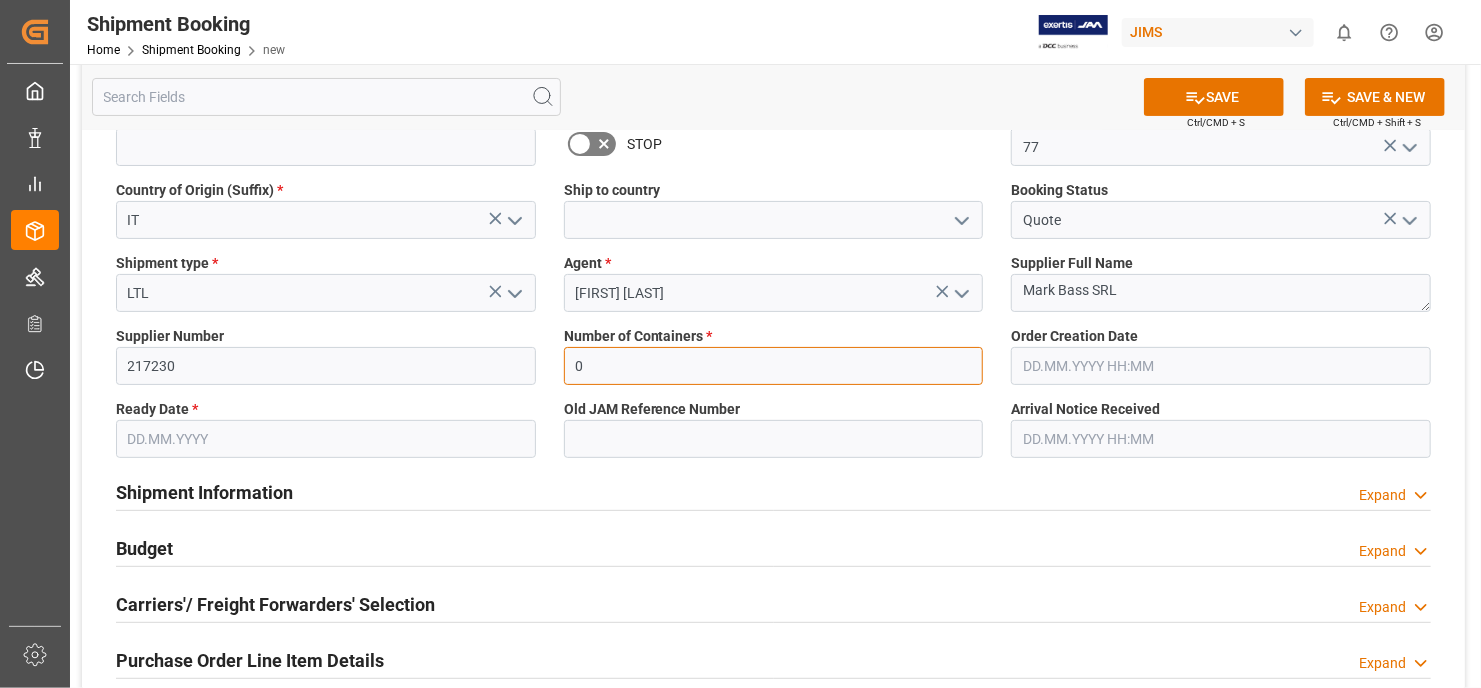 scroll, scrollTop: 200, scrollLeft: 0, axis: vertical 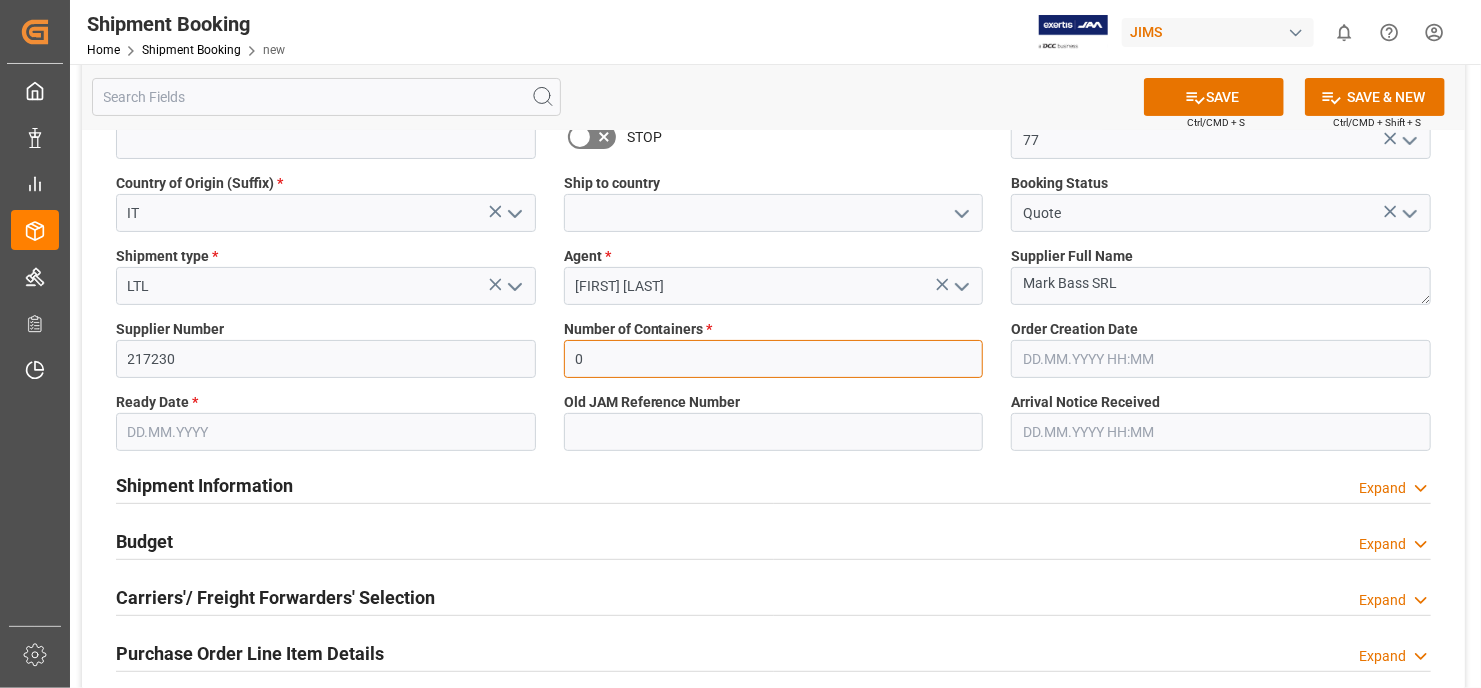 type on "0" 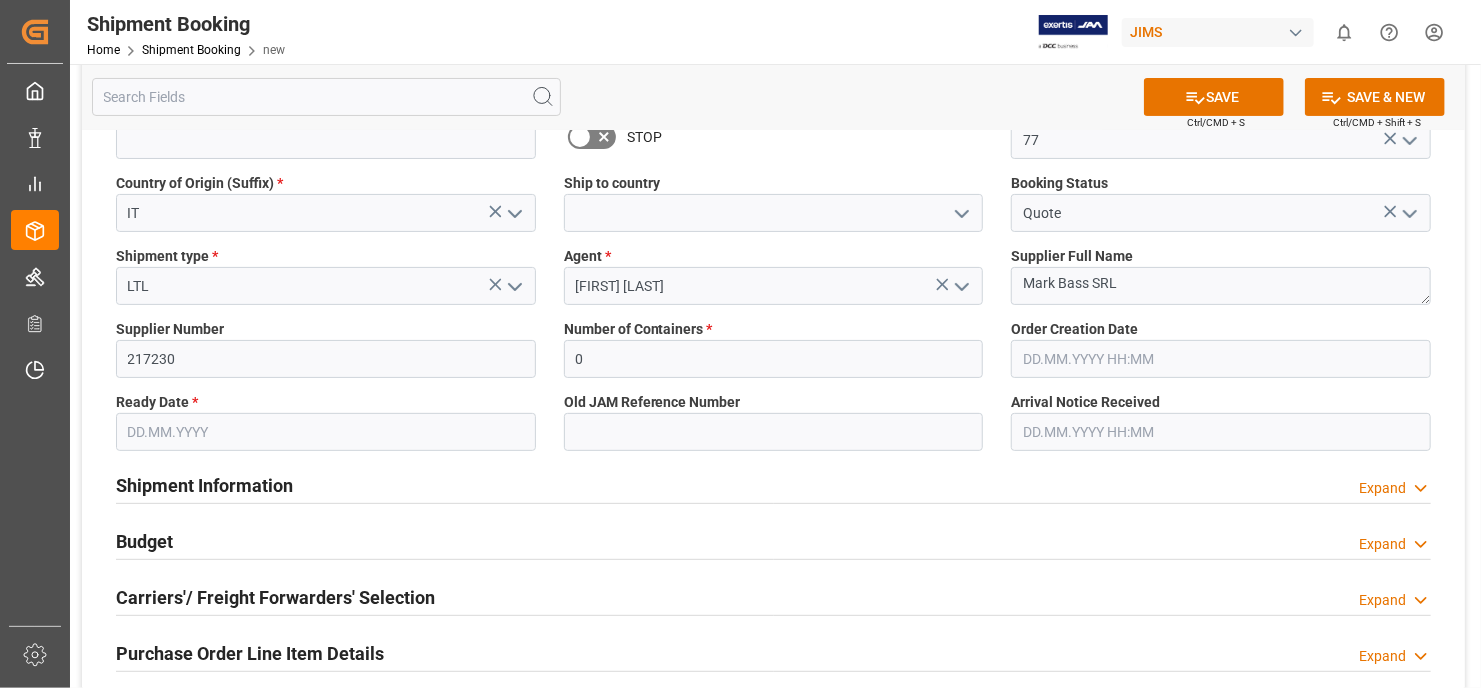 click on "Budget Expand" at bounding box center (773, 540) 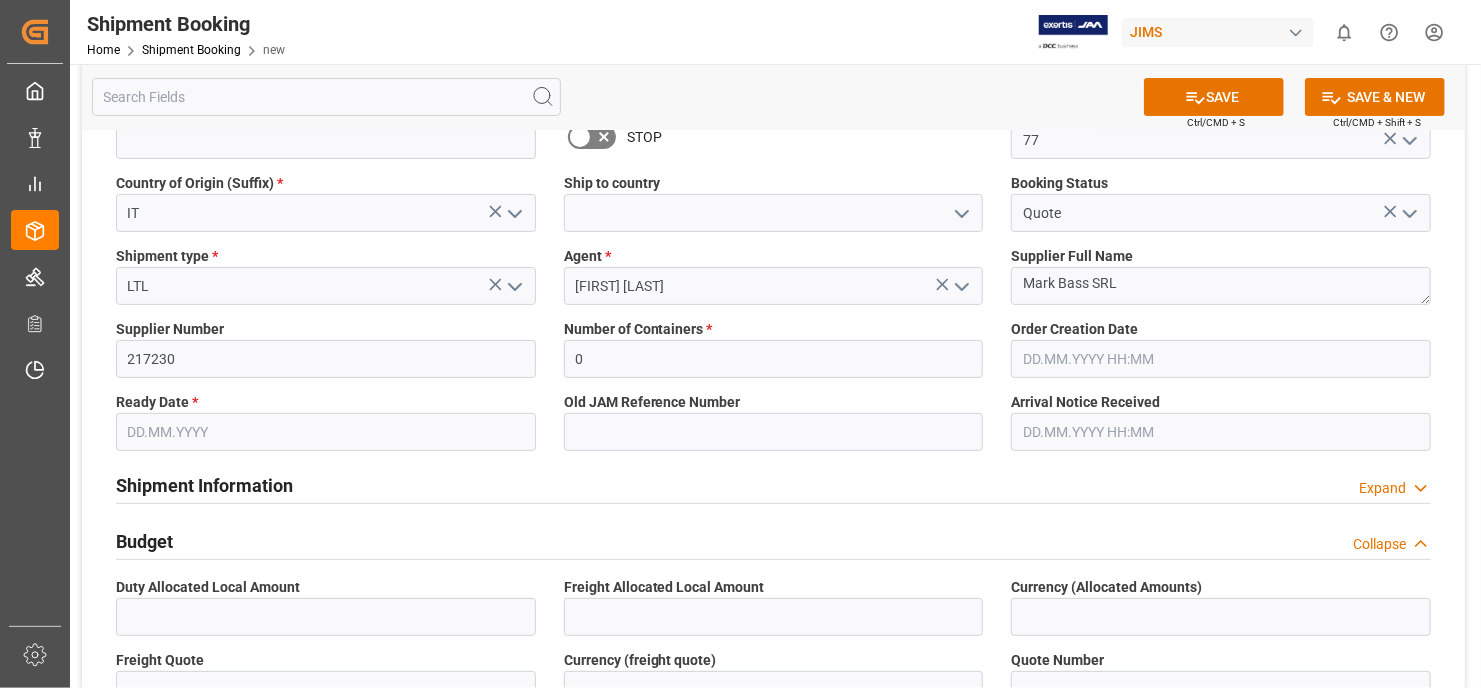 click at bounding box center [326, 432] 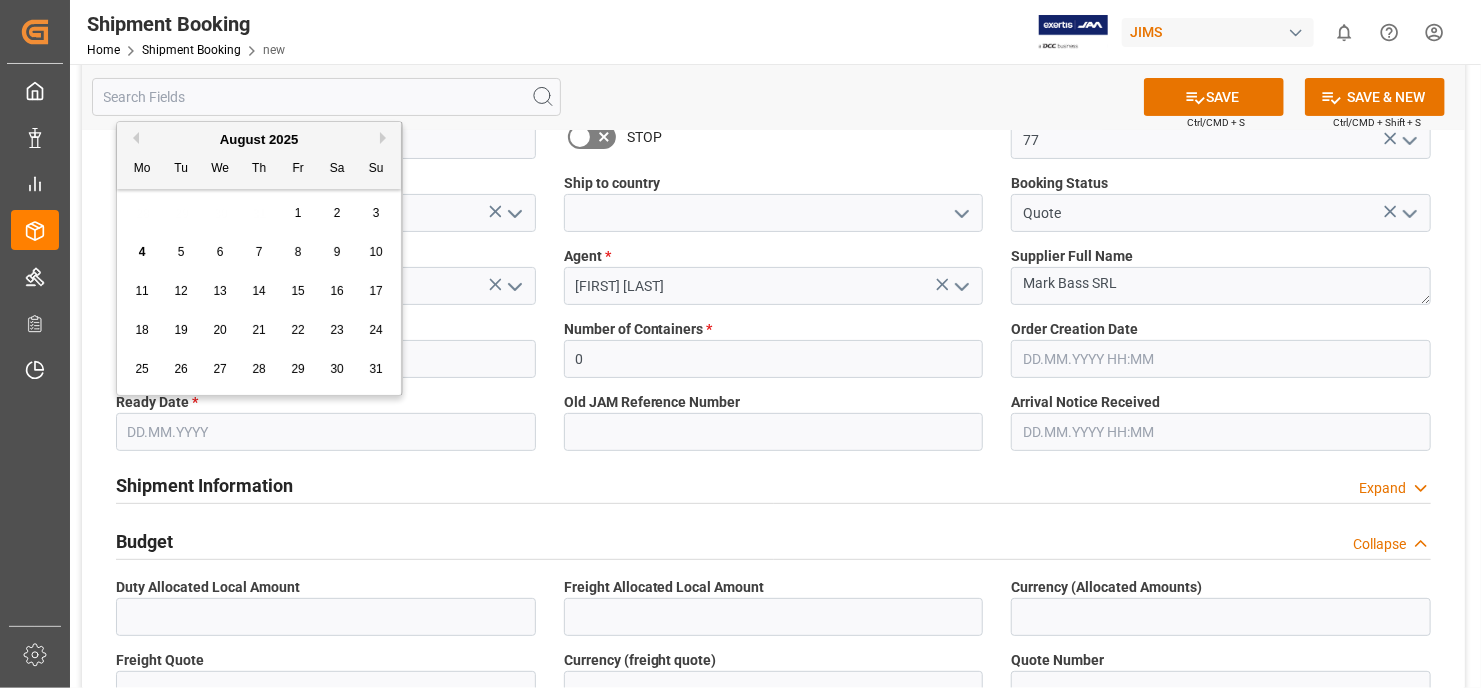 click on "28 29 30 31 1 2 3" at bounding box center (259, 213) 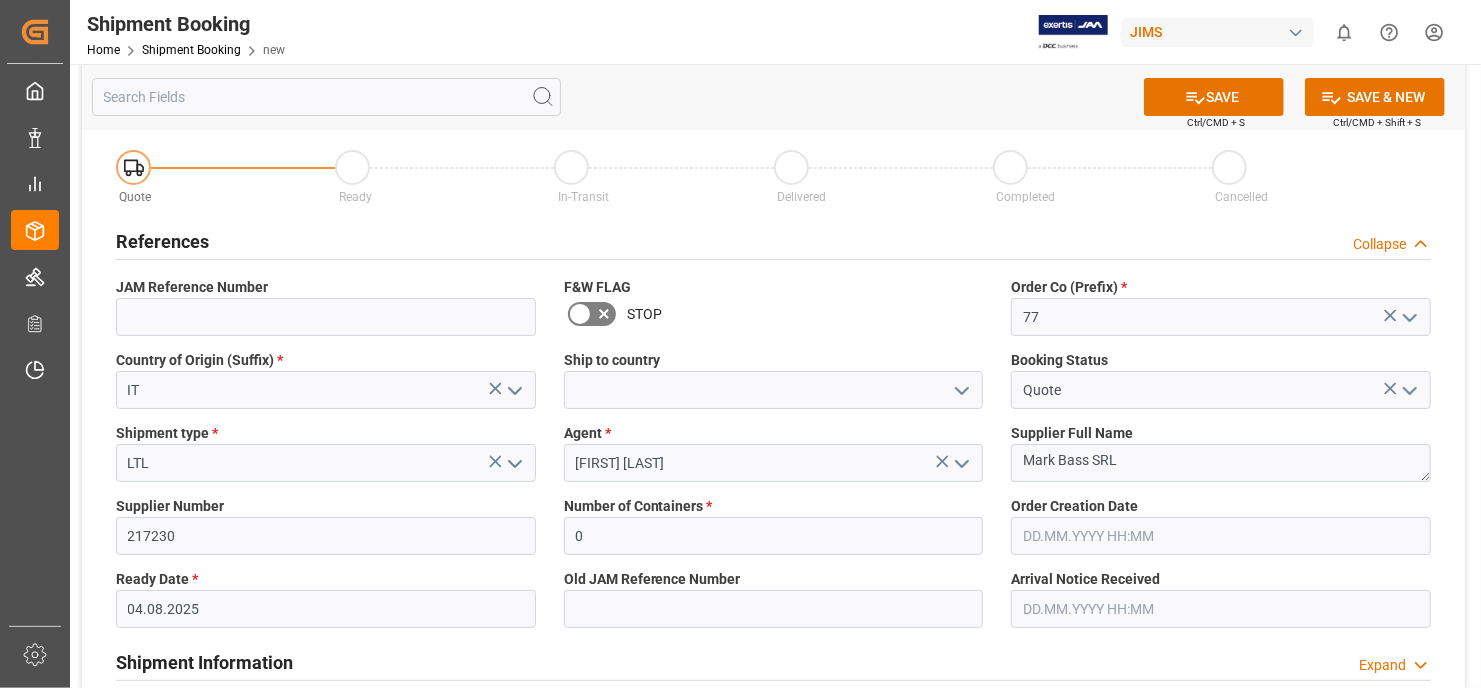 scroll, scrollTop: 0, scrollLeft: 0, axis: both 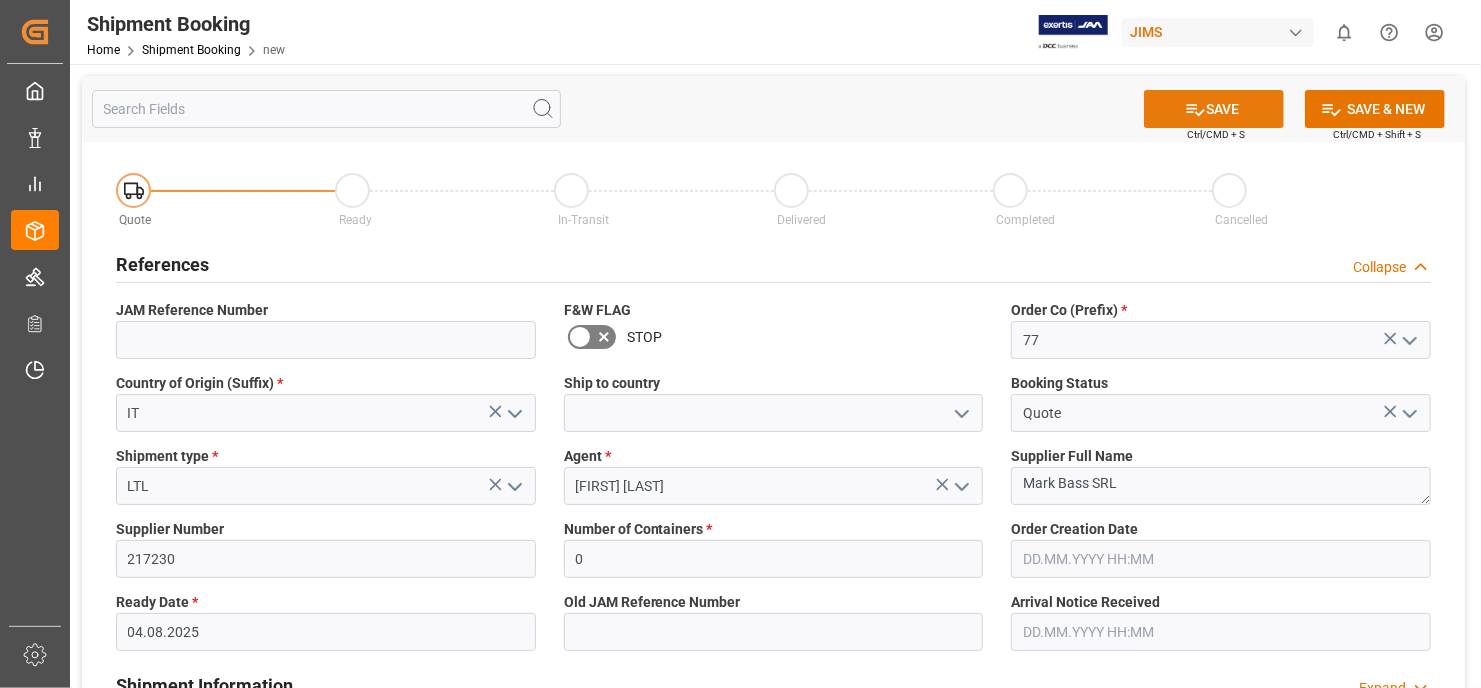 click on "SAVE" at bounding box center [1214, 109] 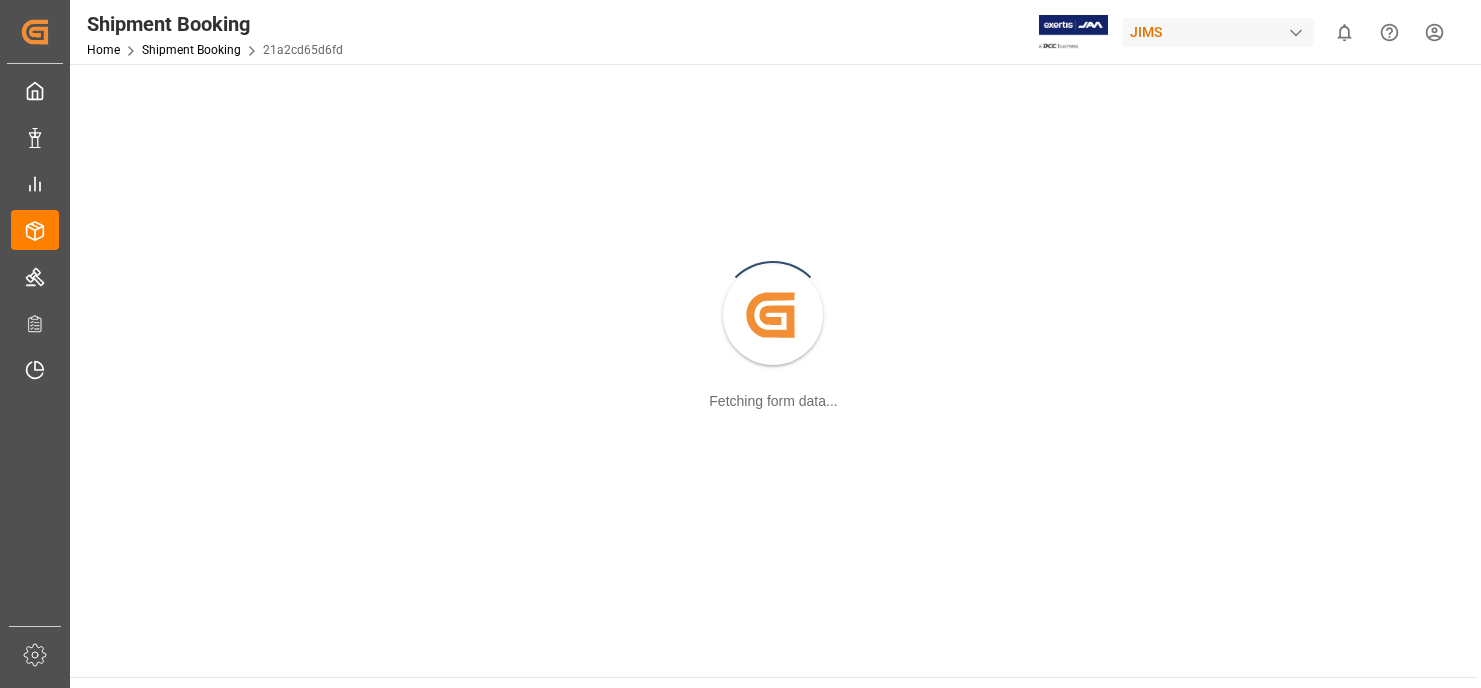 scroll, scrollTop: 0, scrollLeft: 0, axis: both 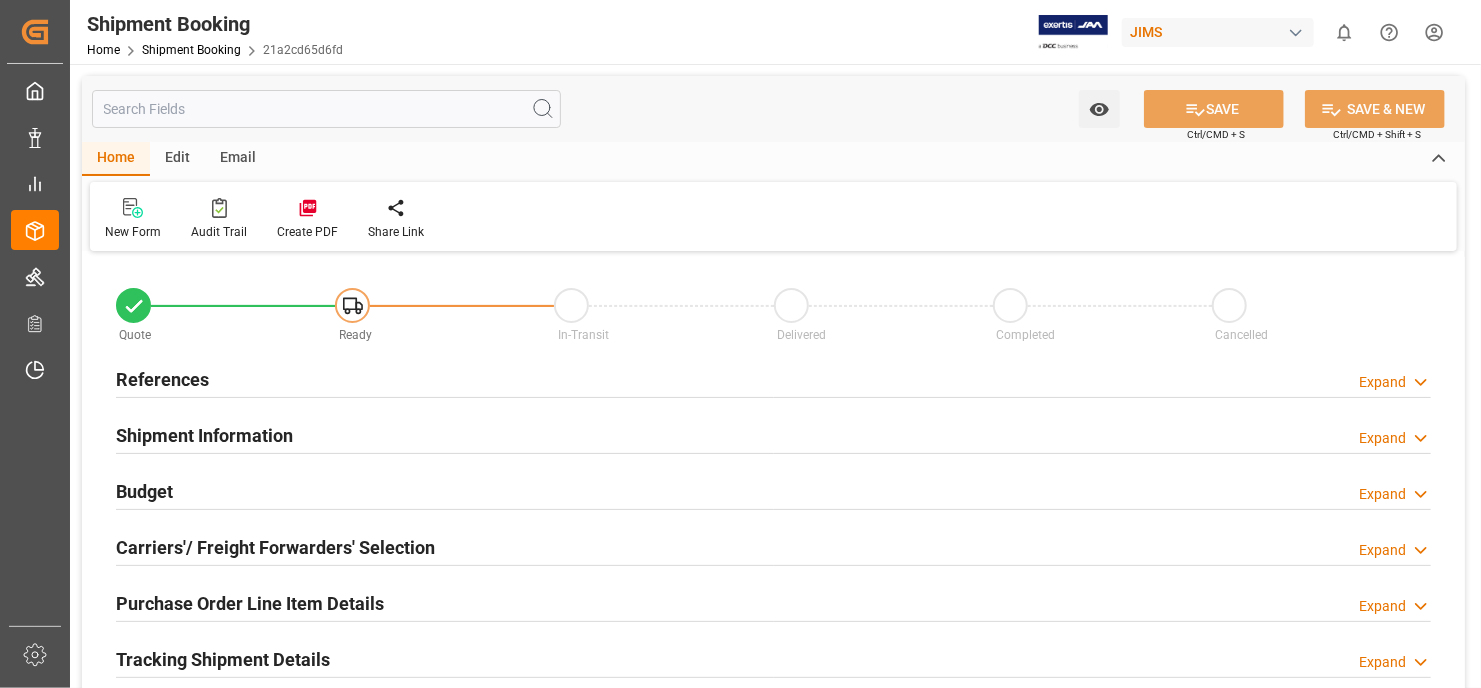 type on "0" 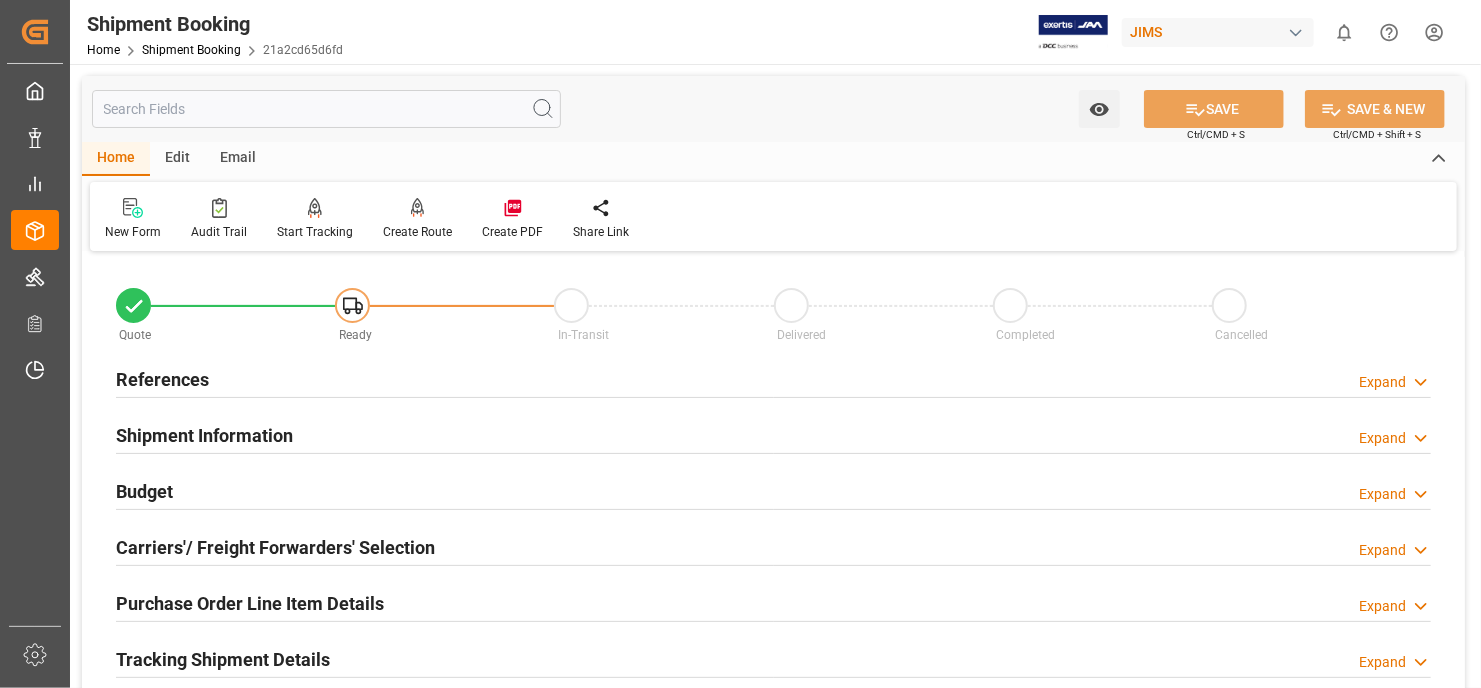 type on "04.08.2025" 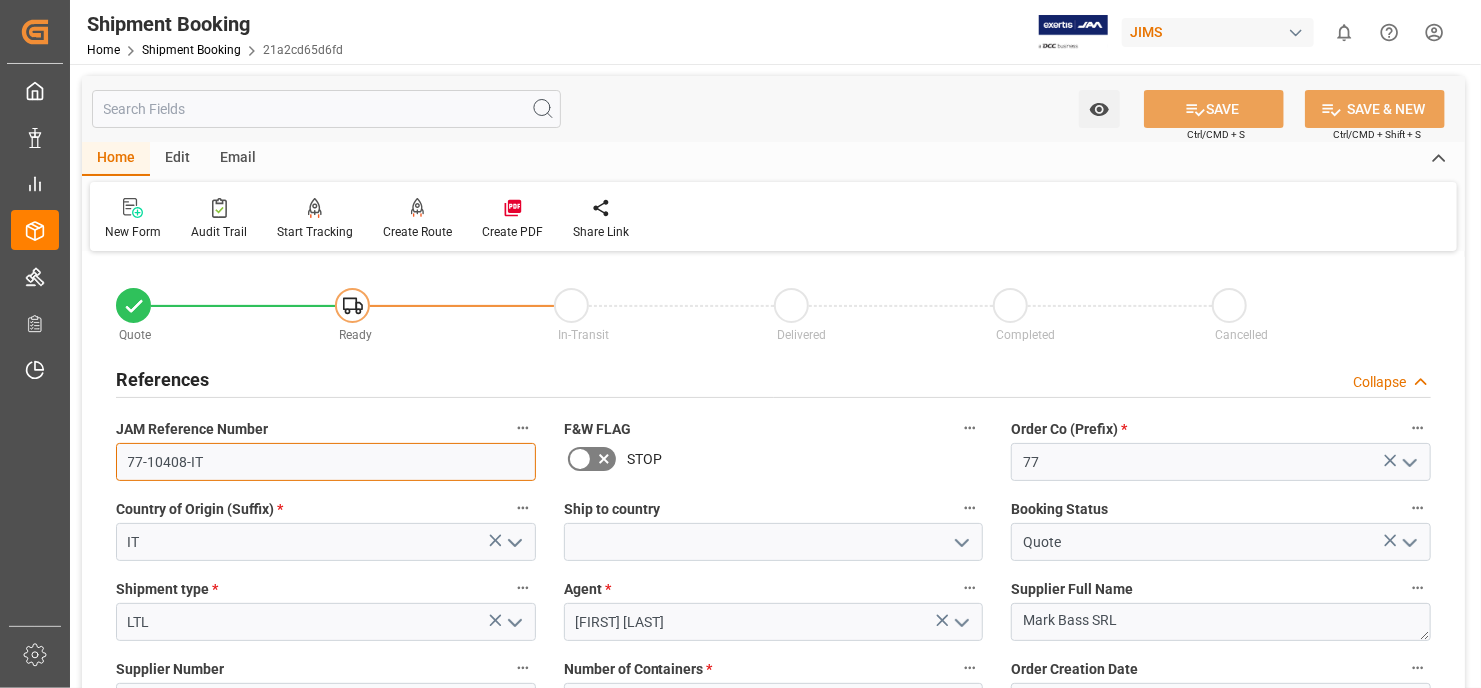 drag, startPoint x: 203, startPoint y: 464, endPoint x: 181, endPoint y: 459, distance: 22.561028 